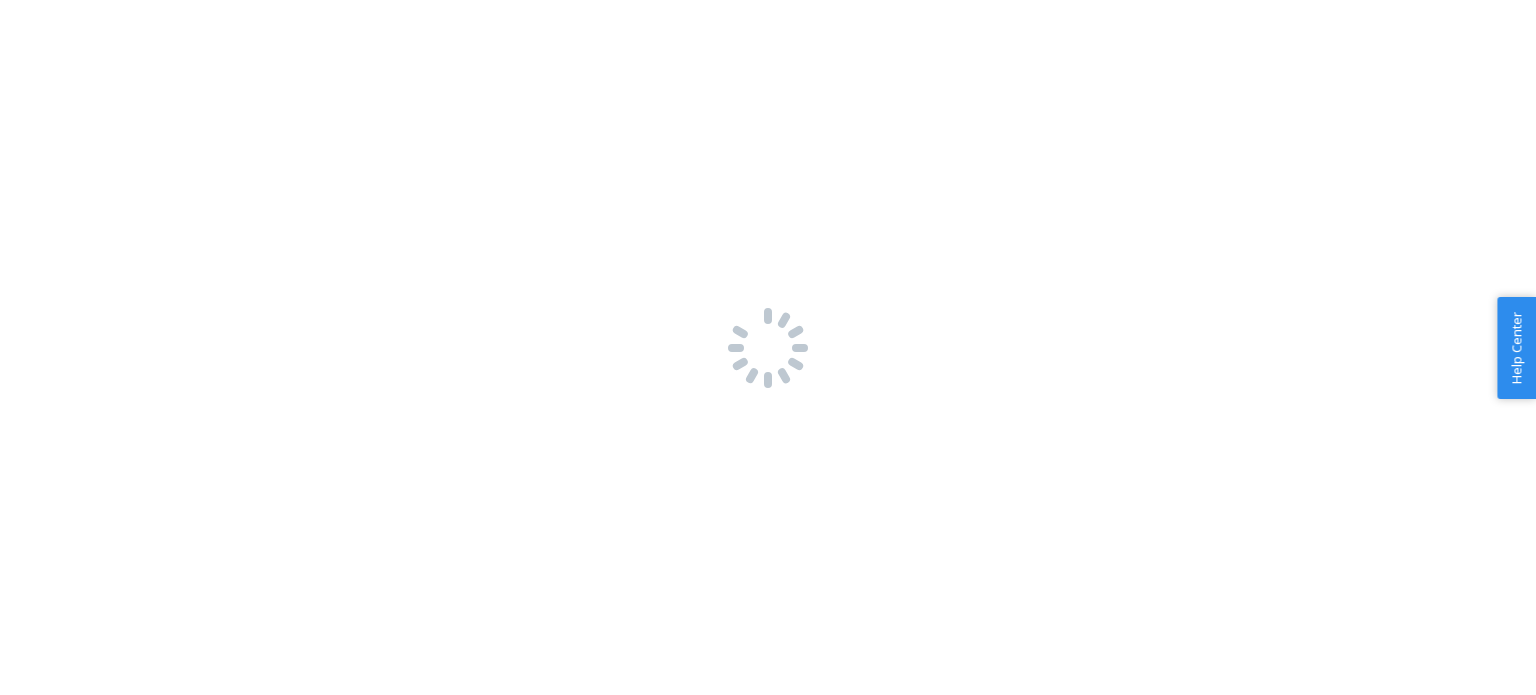 scroll, scrollTop: 0, scrollLeft: 0, axis: both 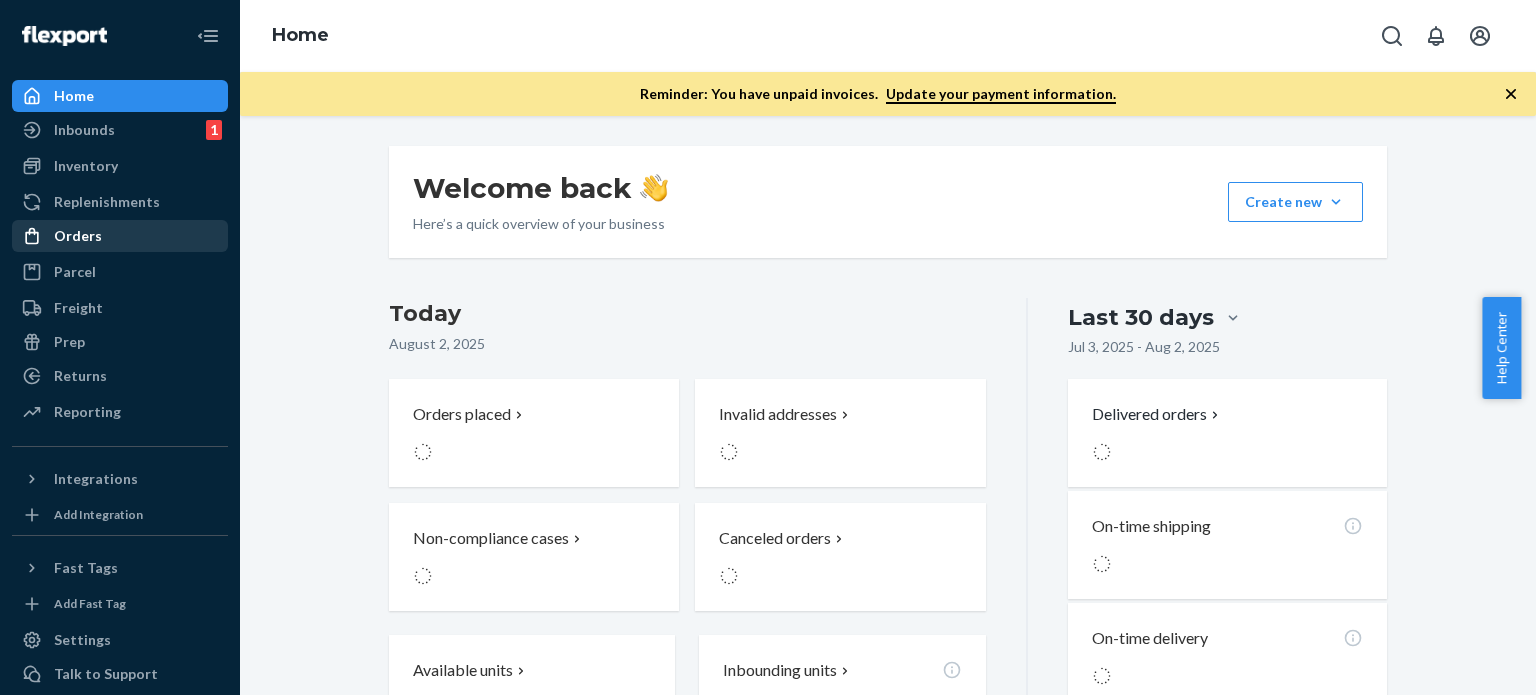 click on "Orders" at bounding box center [120, 236] 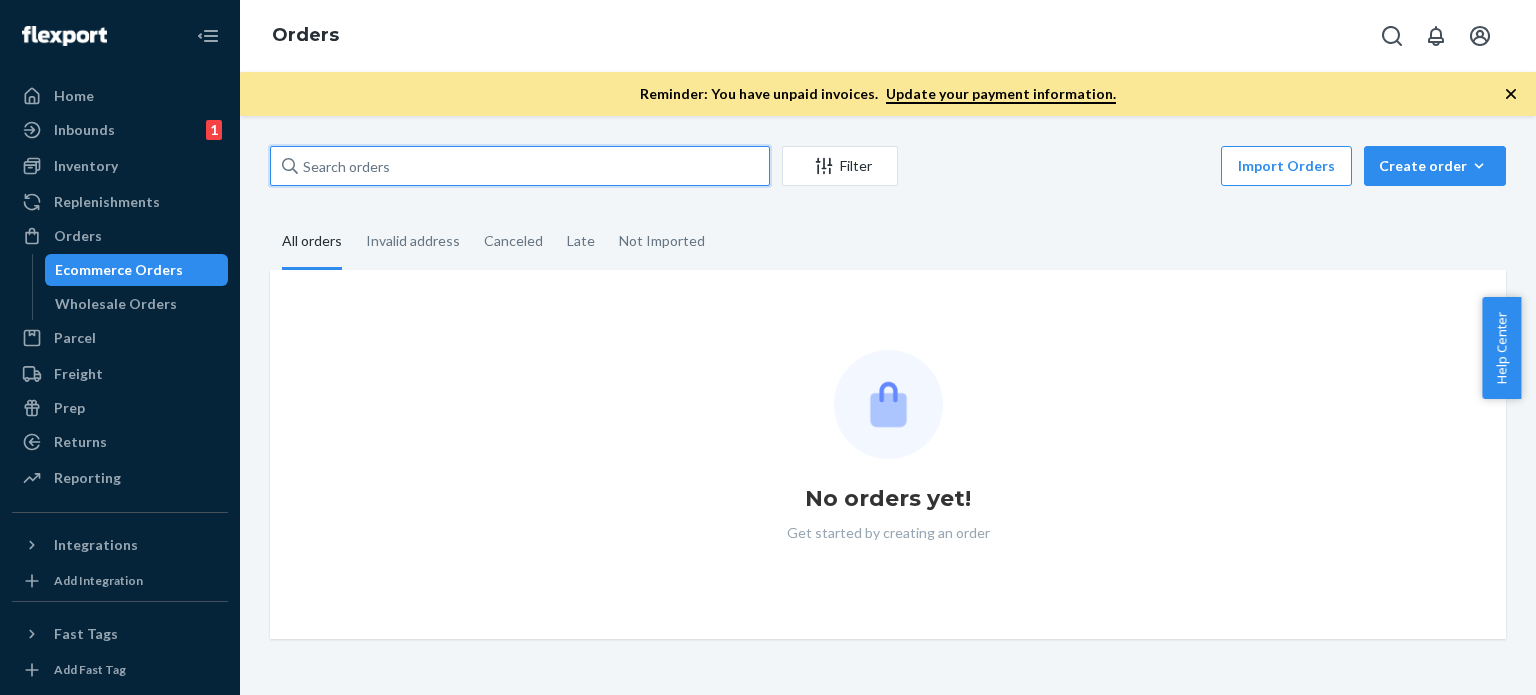 click at bounding box center (520, 166) 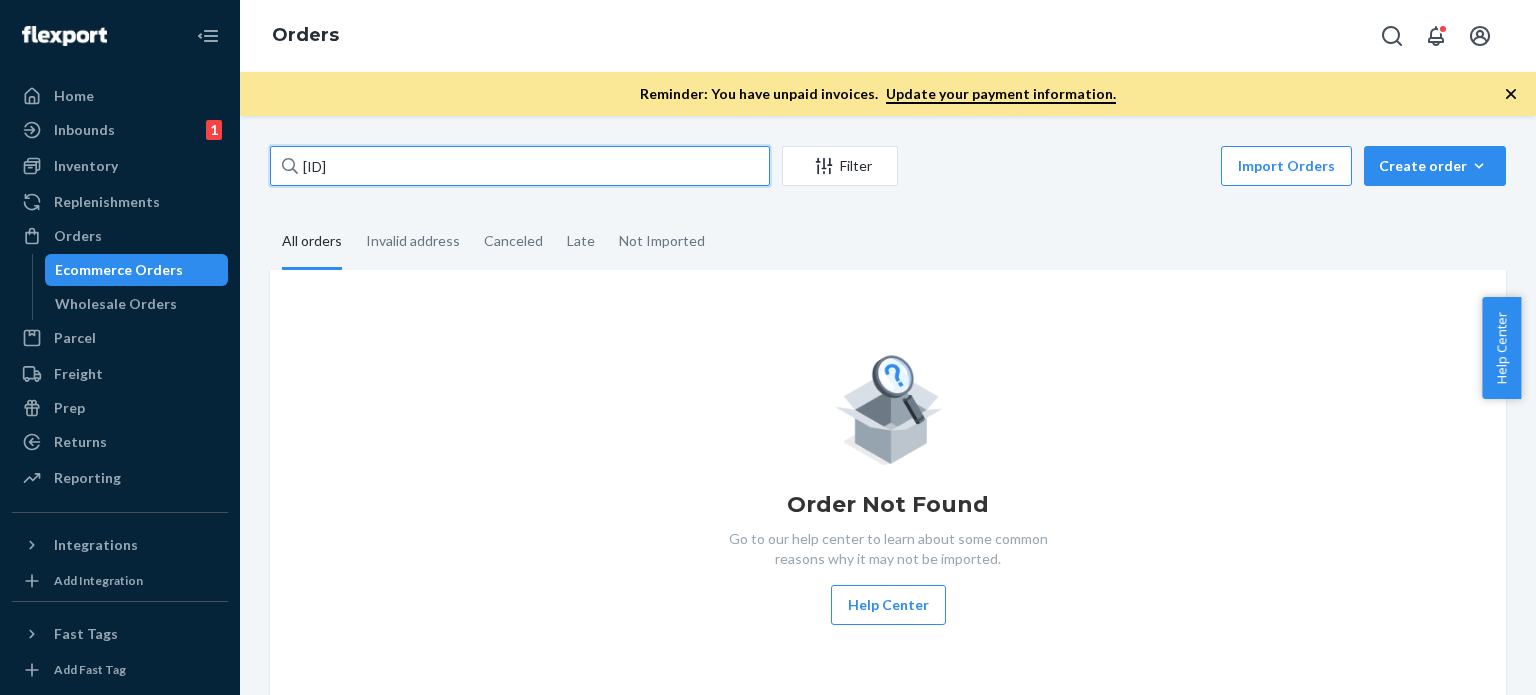 type on "[ORDER_ID]" 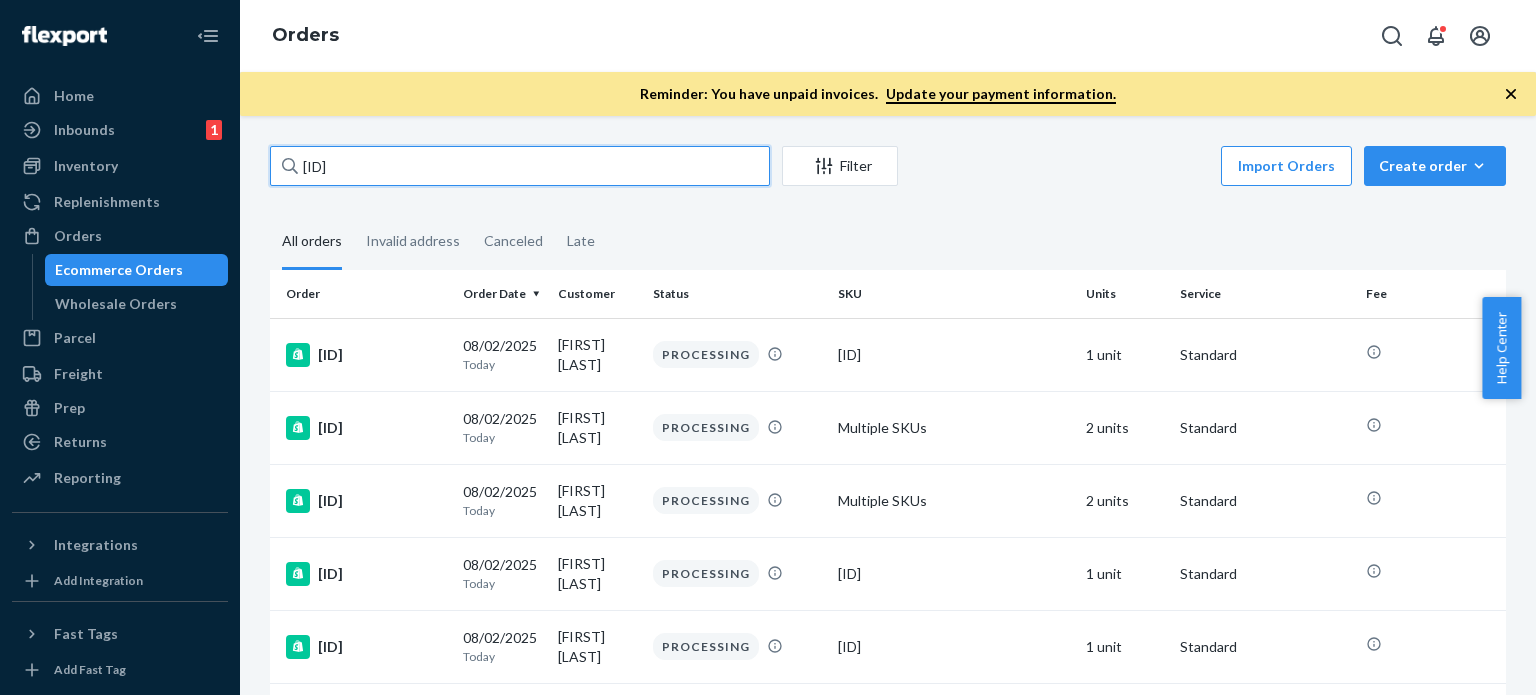 click on "[ORDER_ID]" at bounding box center [520, 166] 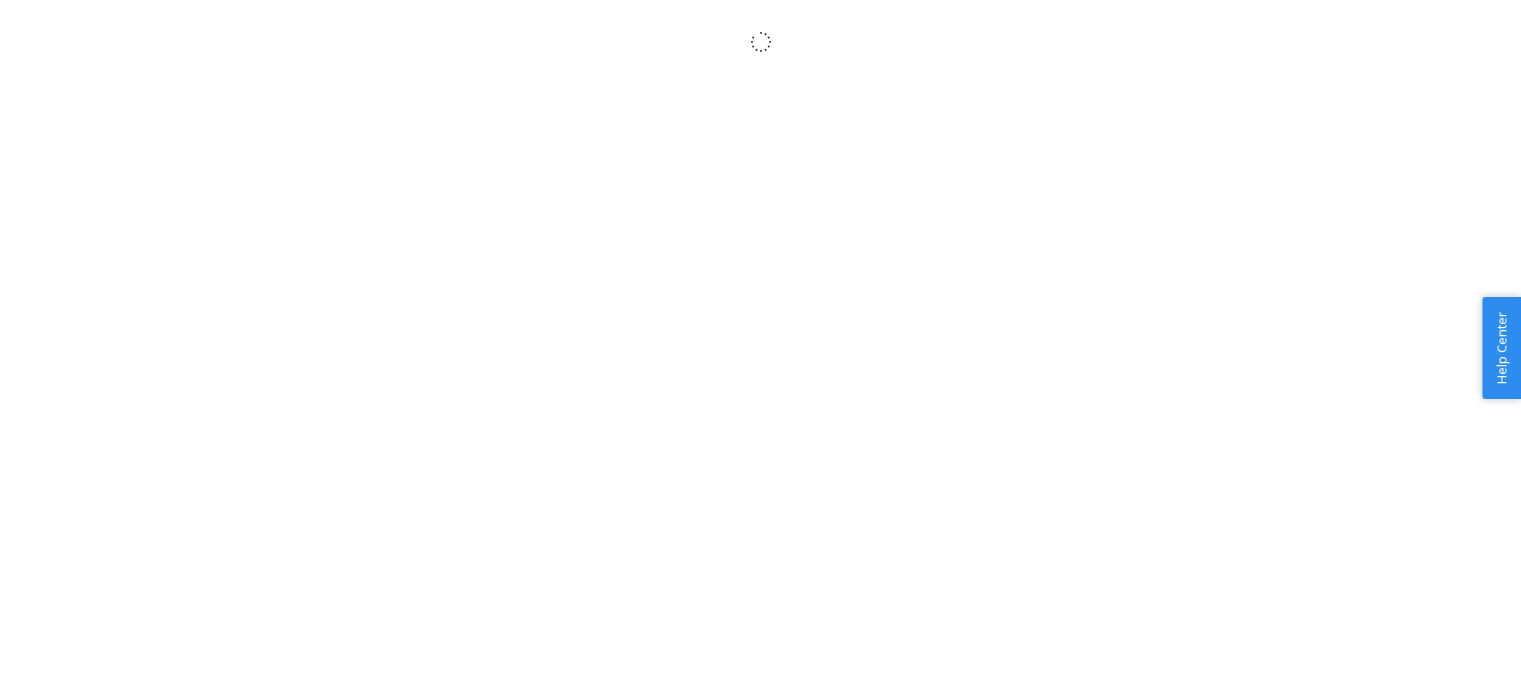 scroll, scrollTop: 0, scrollLeft: 0, axis: both 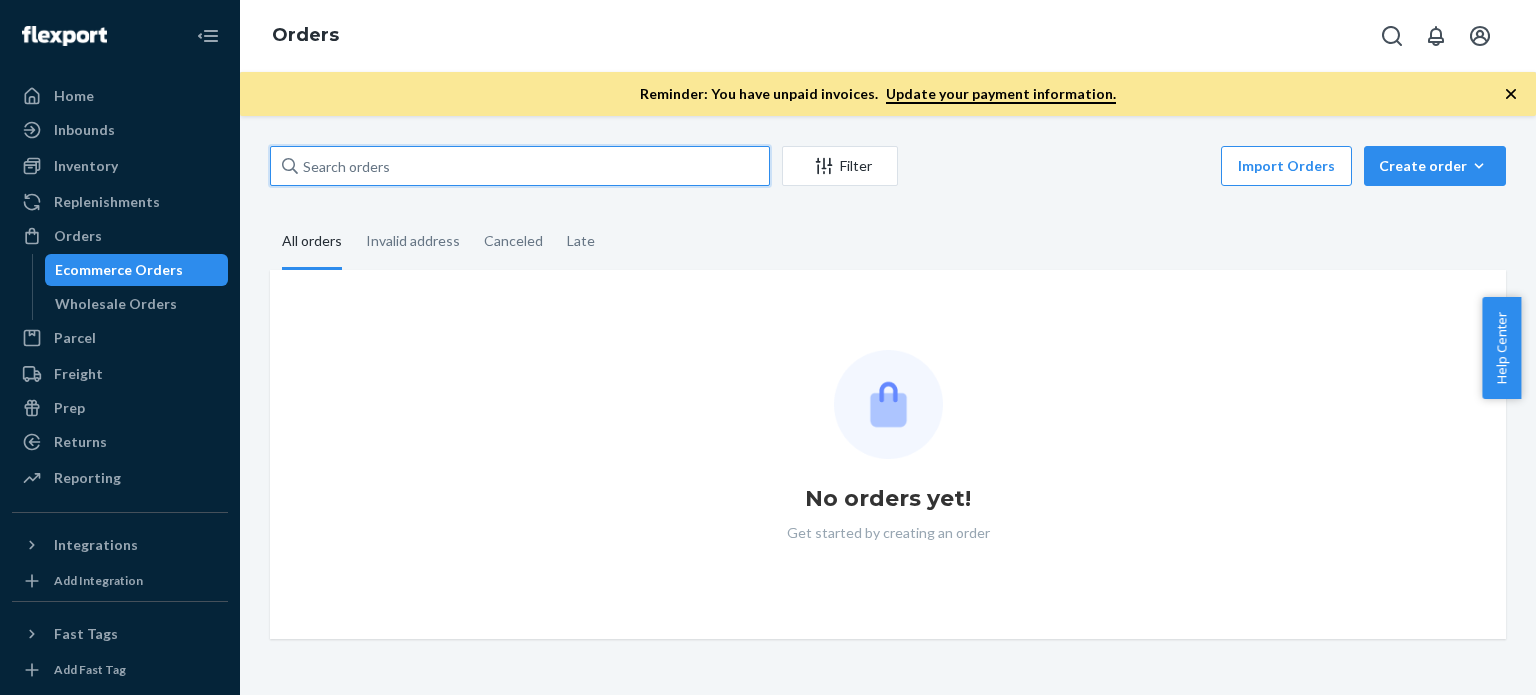 click at bounding box center [520, 166] 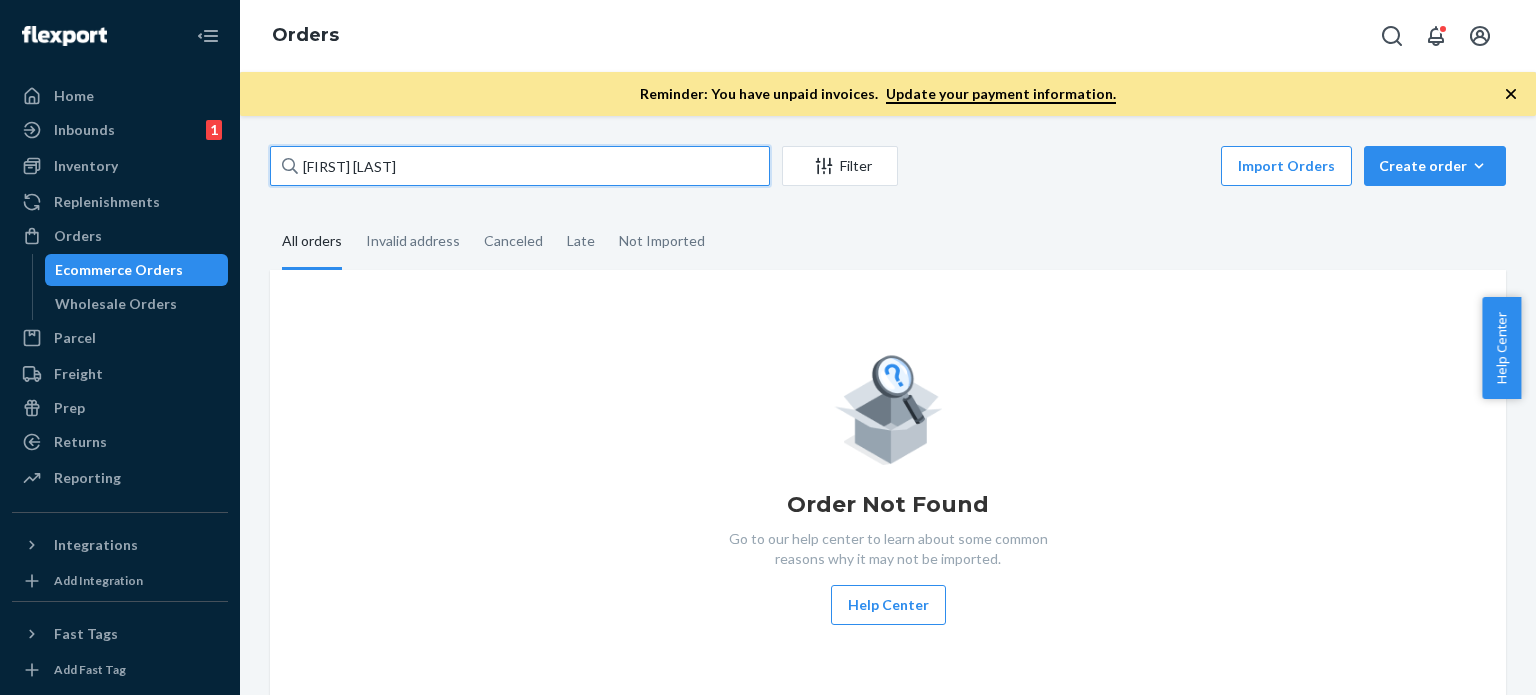type on "[FIRST] [LAST]" 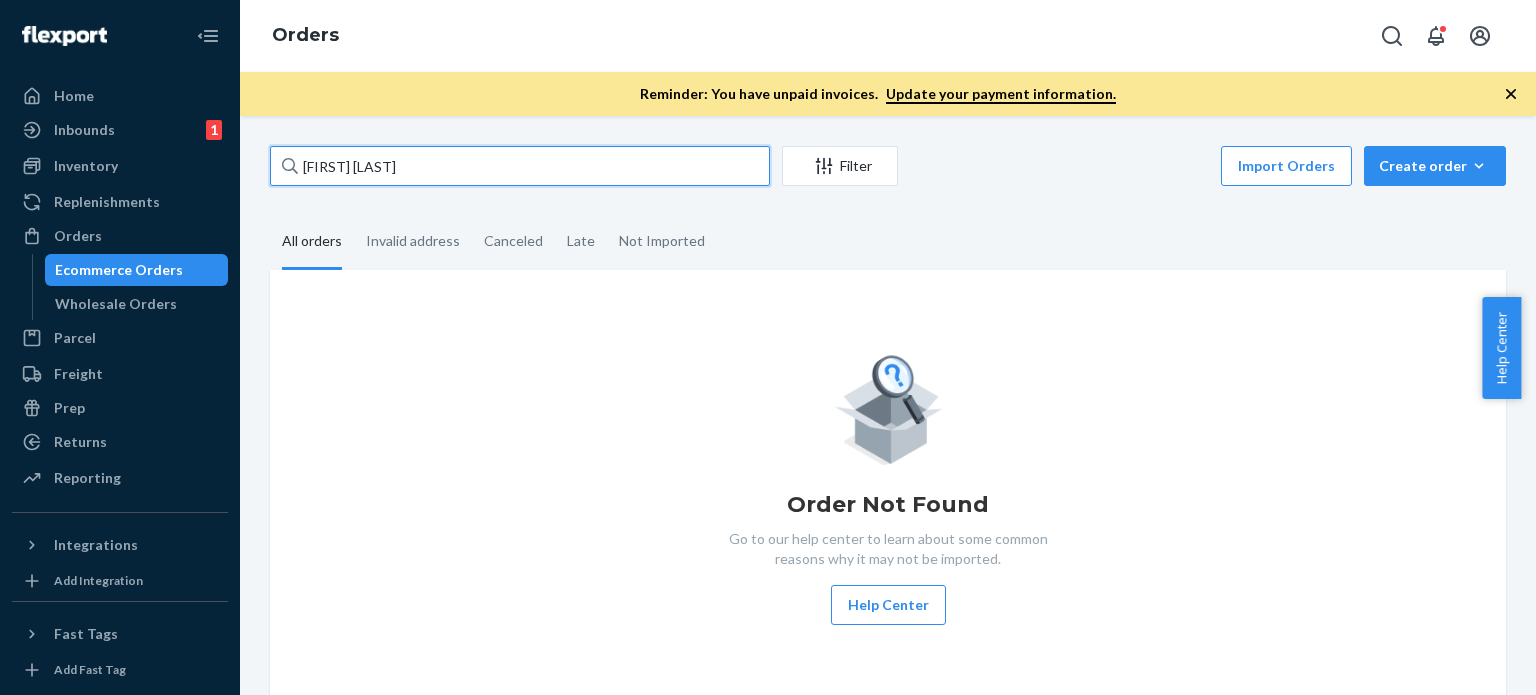 click on "Mandy Hohler" at bounding box center [520, 166] 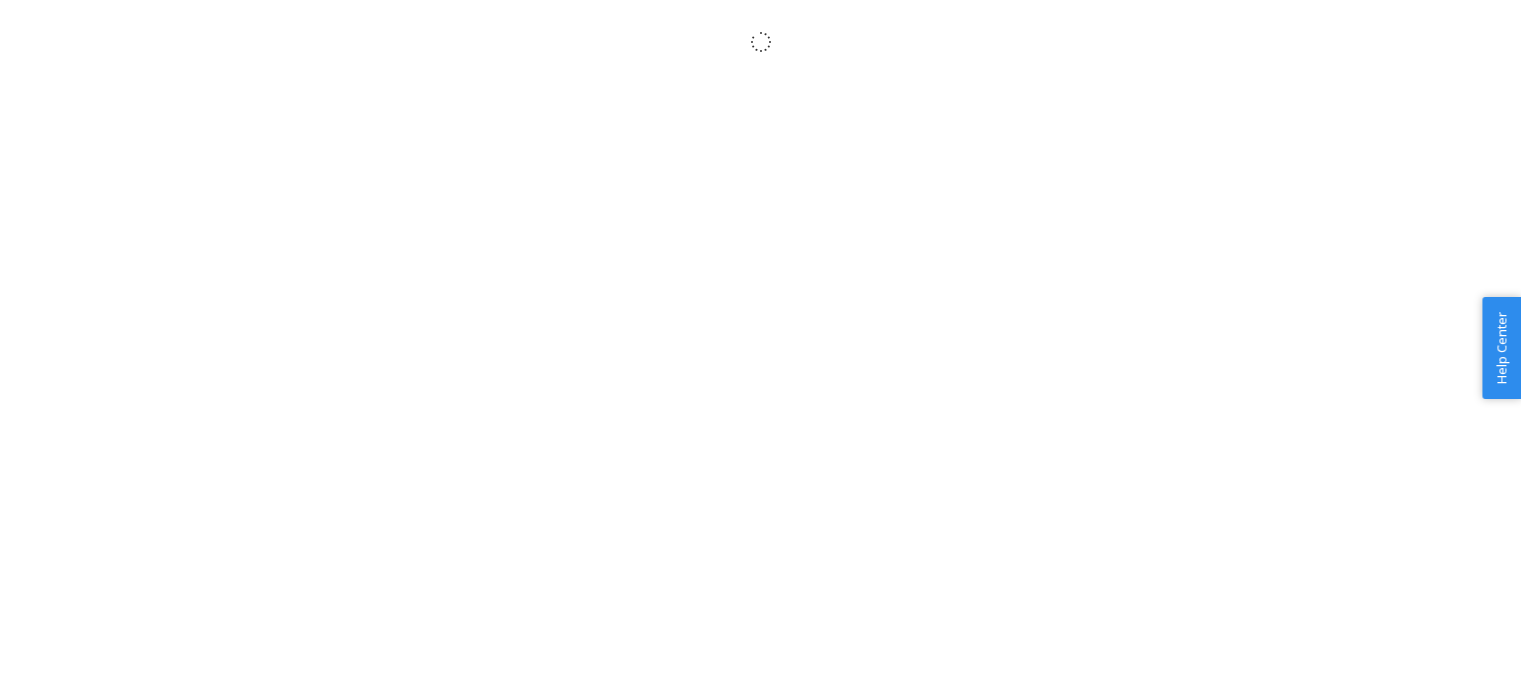 scroll, scrollTop: 0, scrollLeft: 0, axis: both 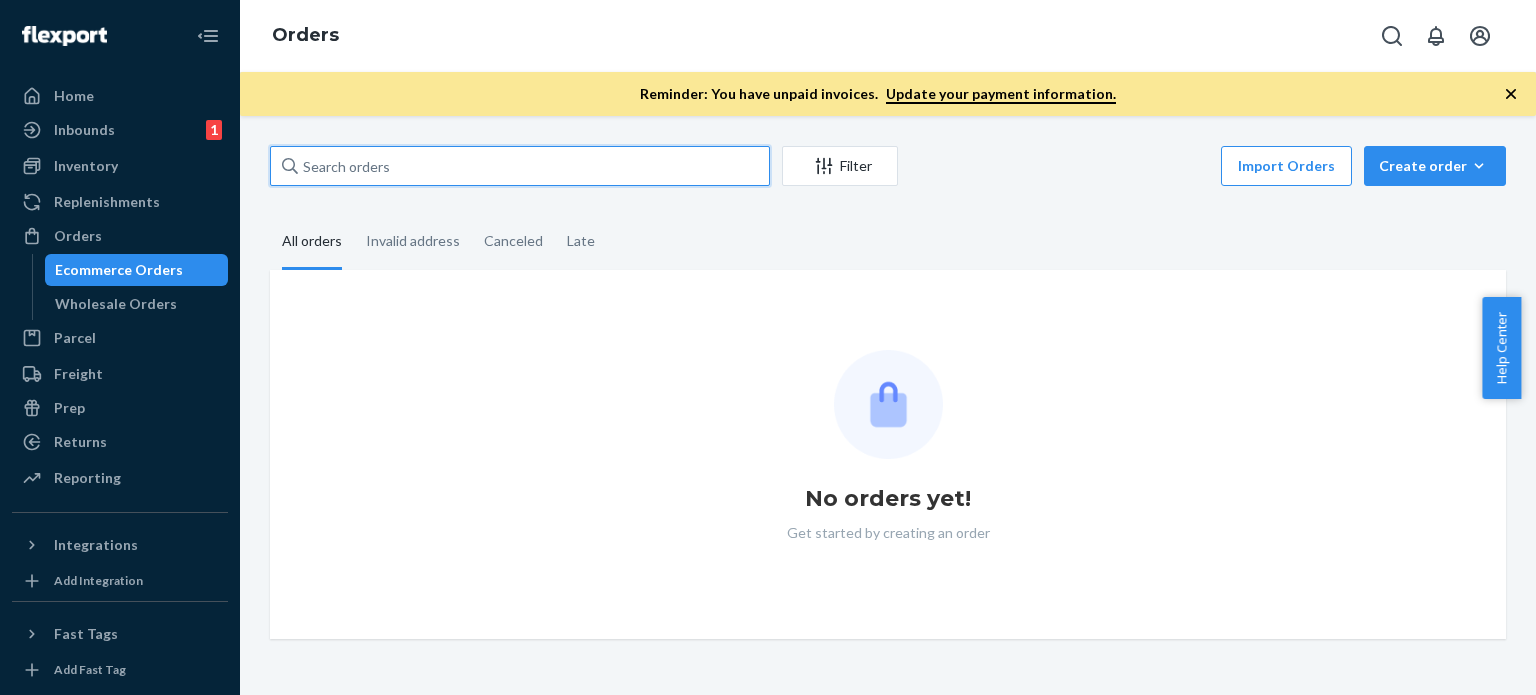 click at bounding box center (520, 166) 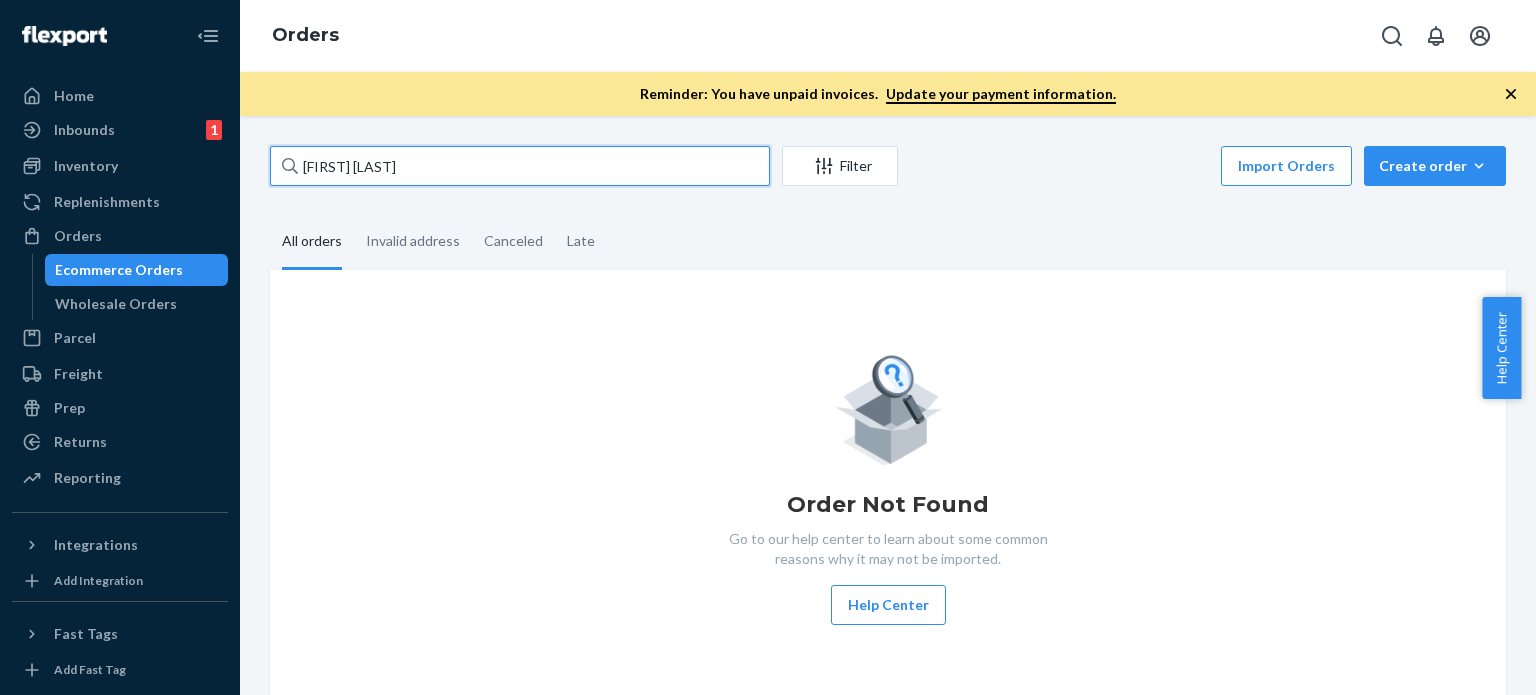 type on "[FIRST] [LAST]" 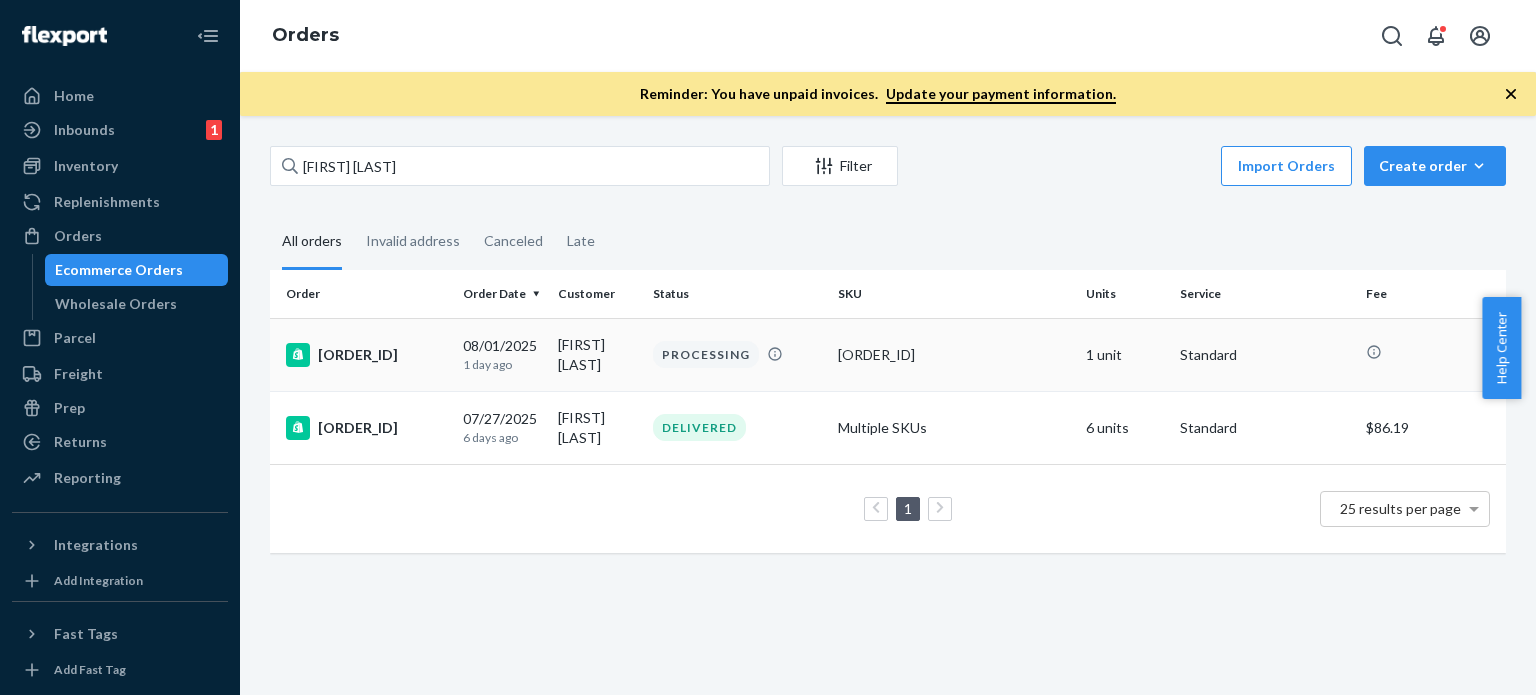 click on "[DATE] 1 day ago" at bounding box center (502, 354) 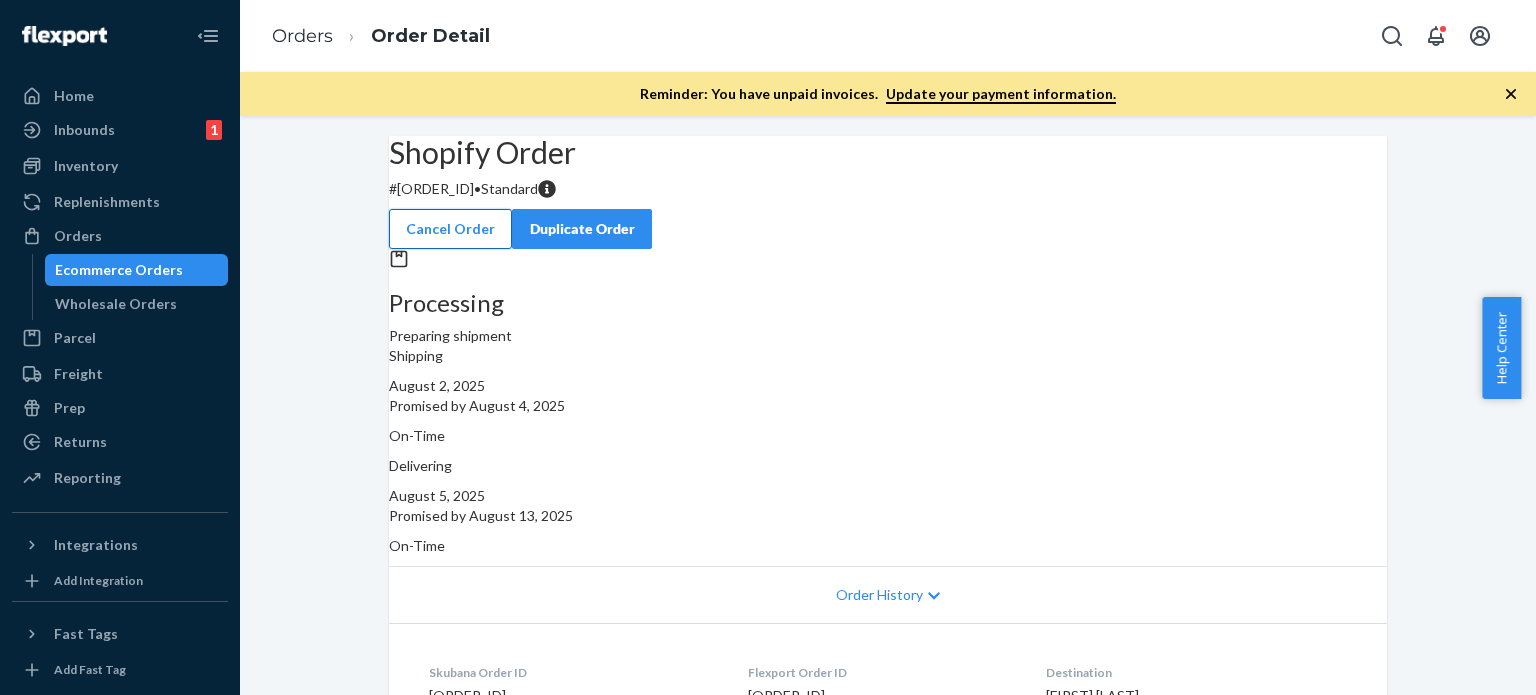 click on "Cancel Order" at bounding box center [450, 229] 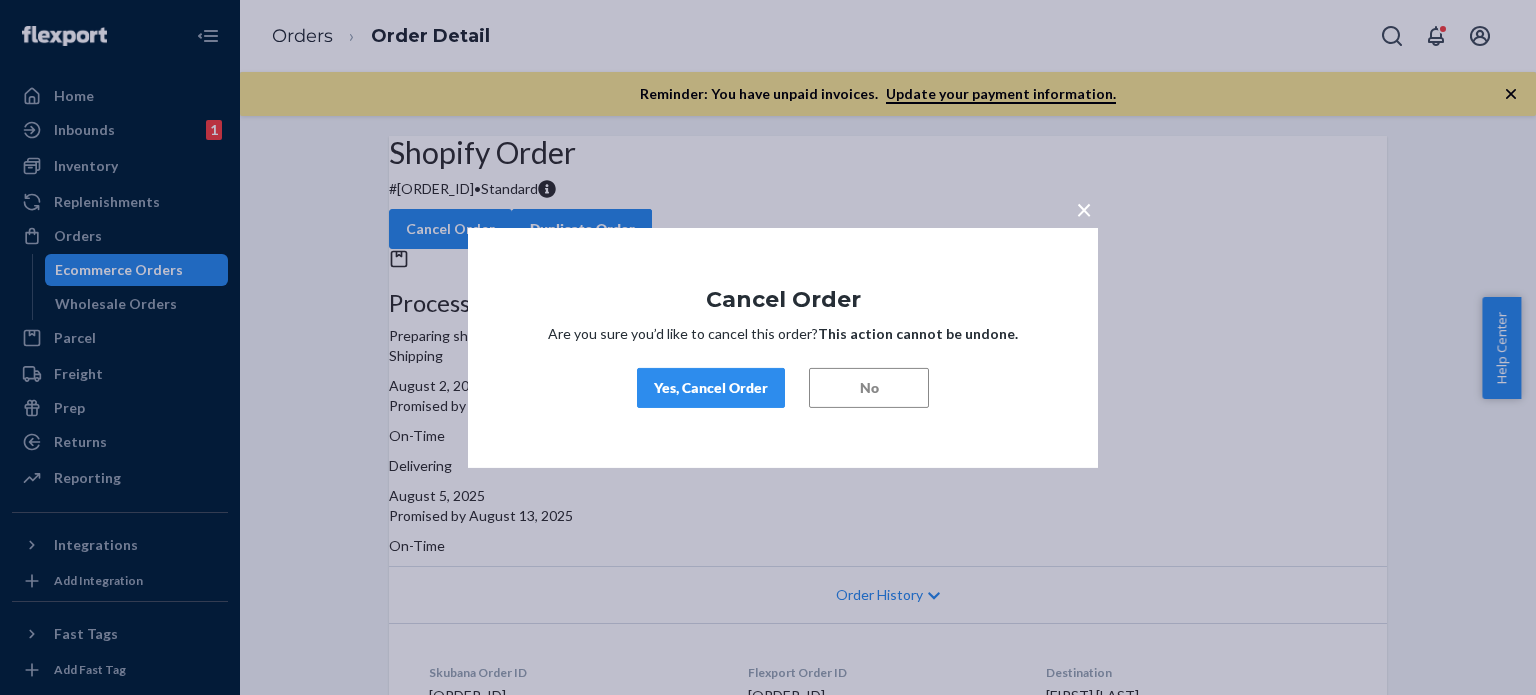 click on "Yes, Cancel Order" at bounding box center (711, 388) 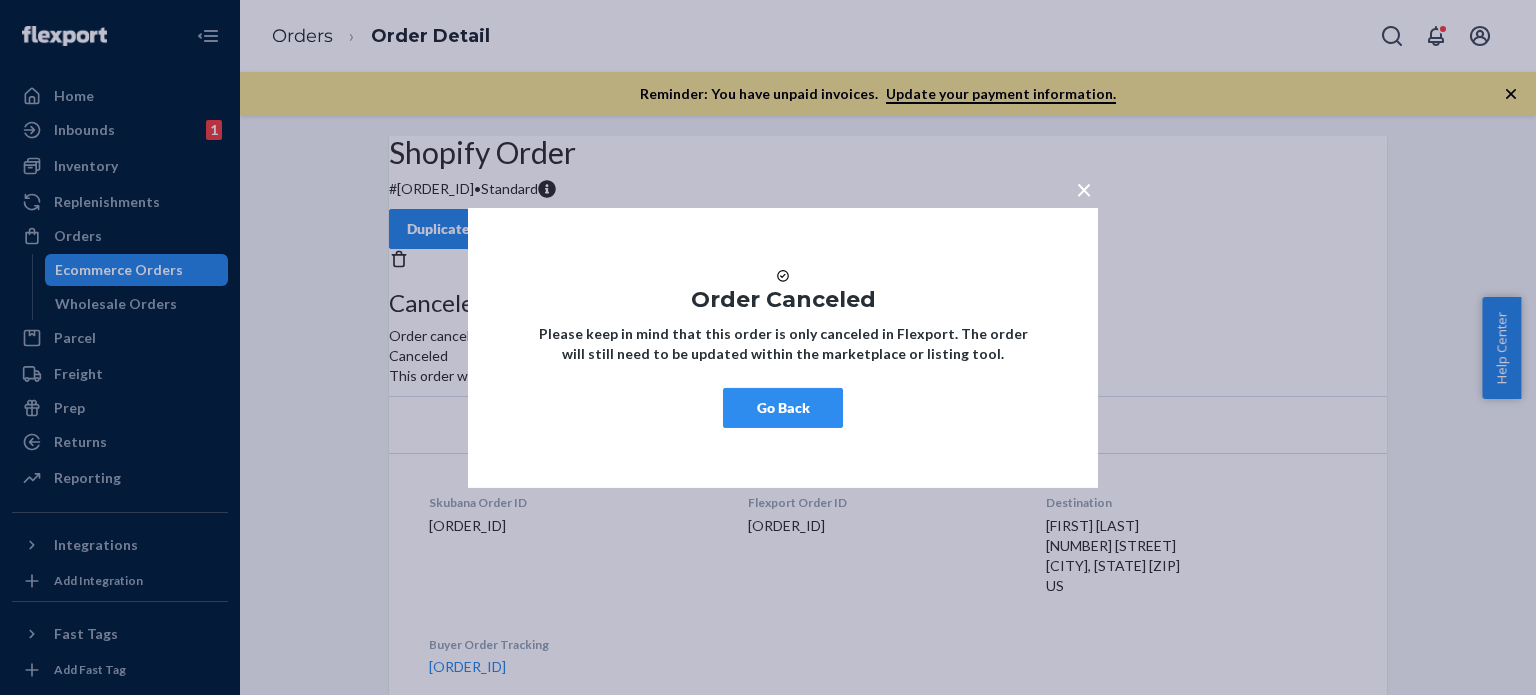 click on "Go Back" at bounding box center [783, 408] 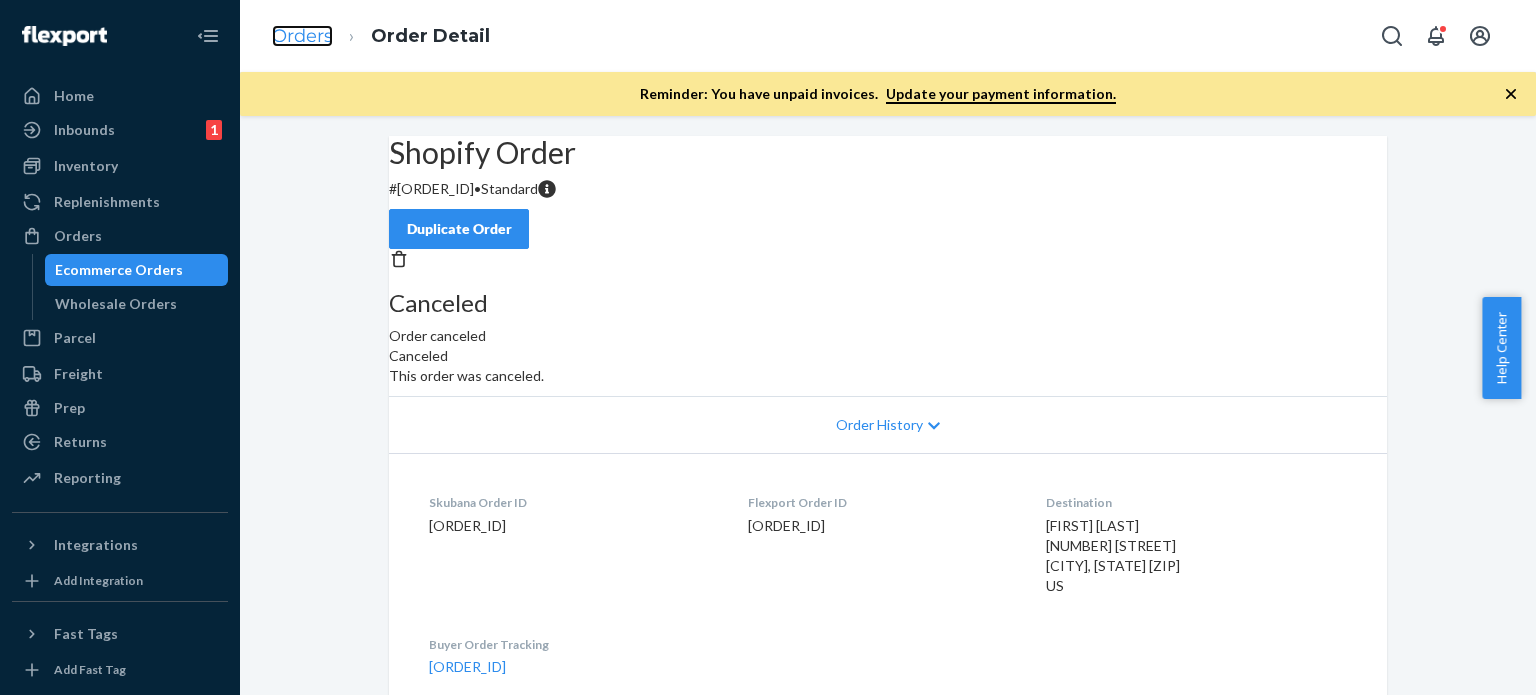 click on "Orders" at bounding box center [302, 36] 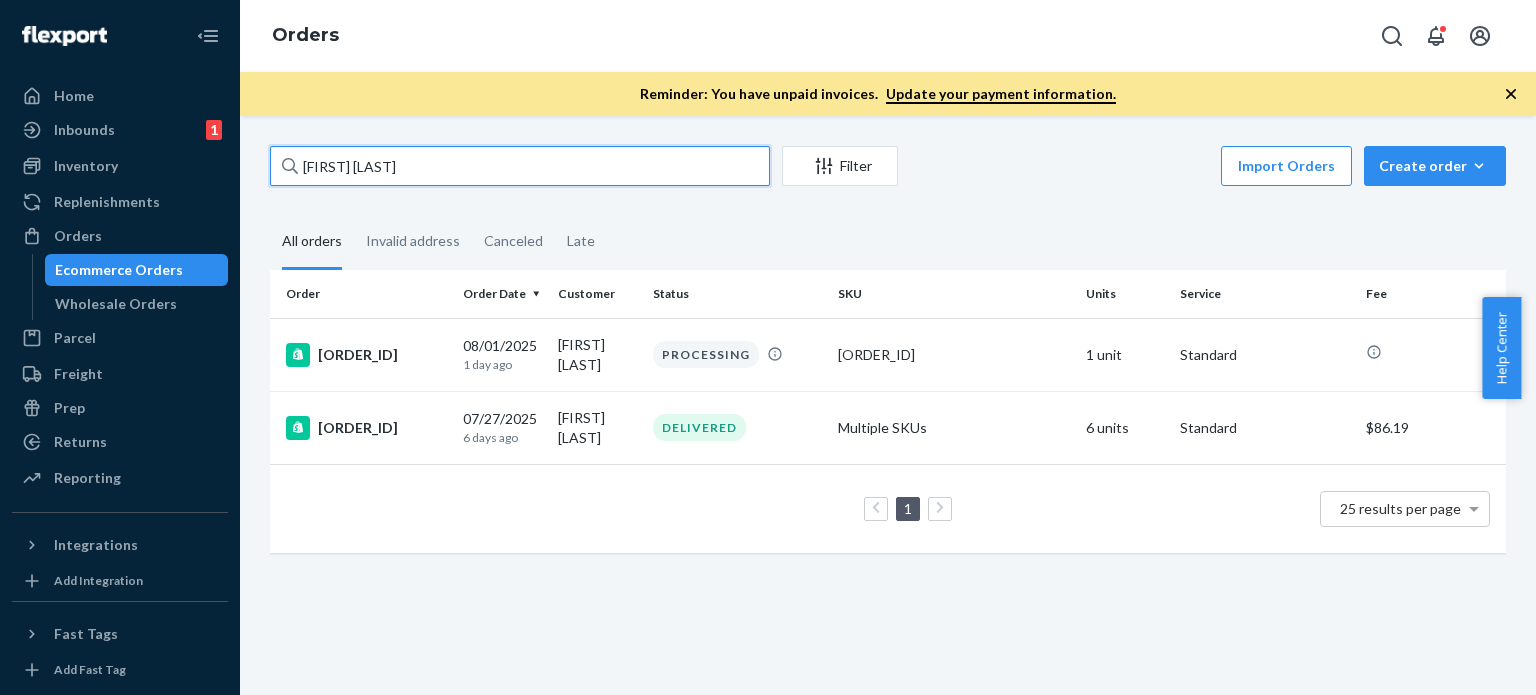 click on "[FIRST] [LAST]" at bounding box center [520, 166] 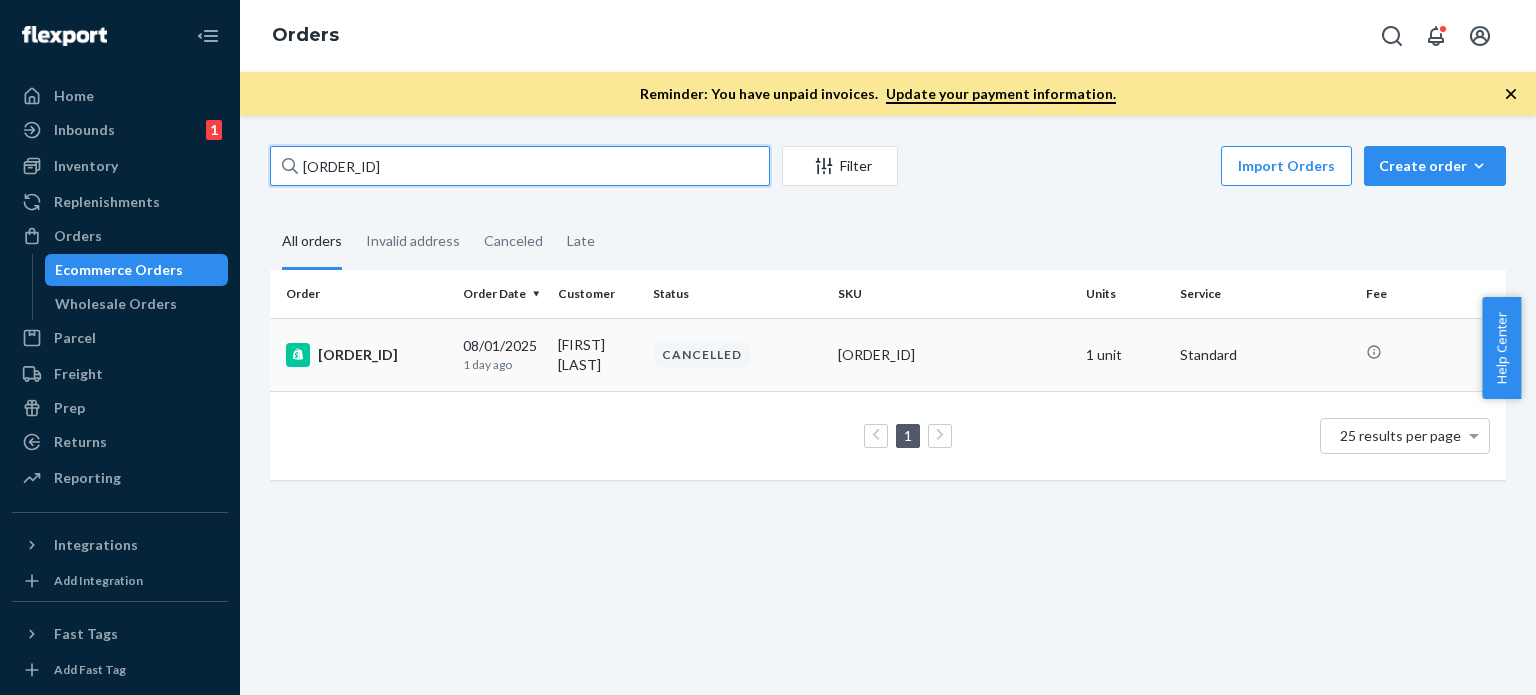 type on "[ORDER_ID]" 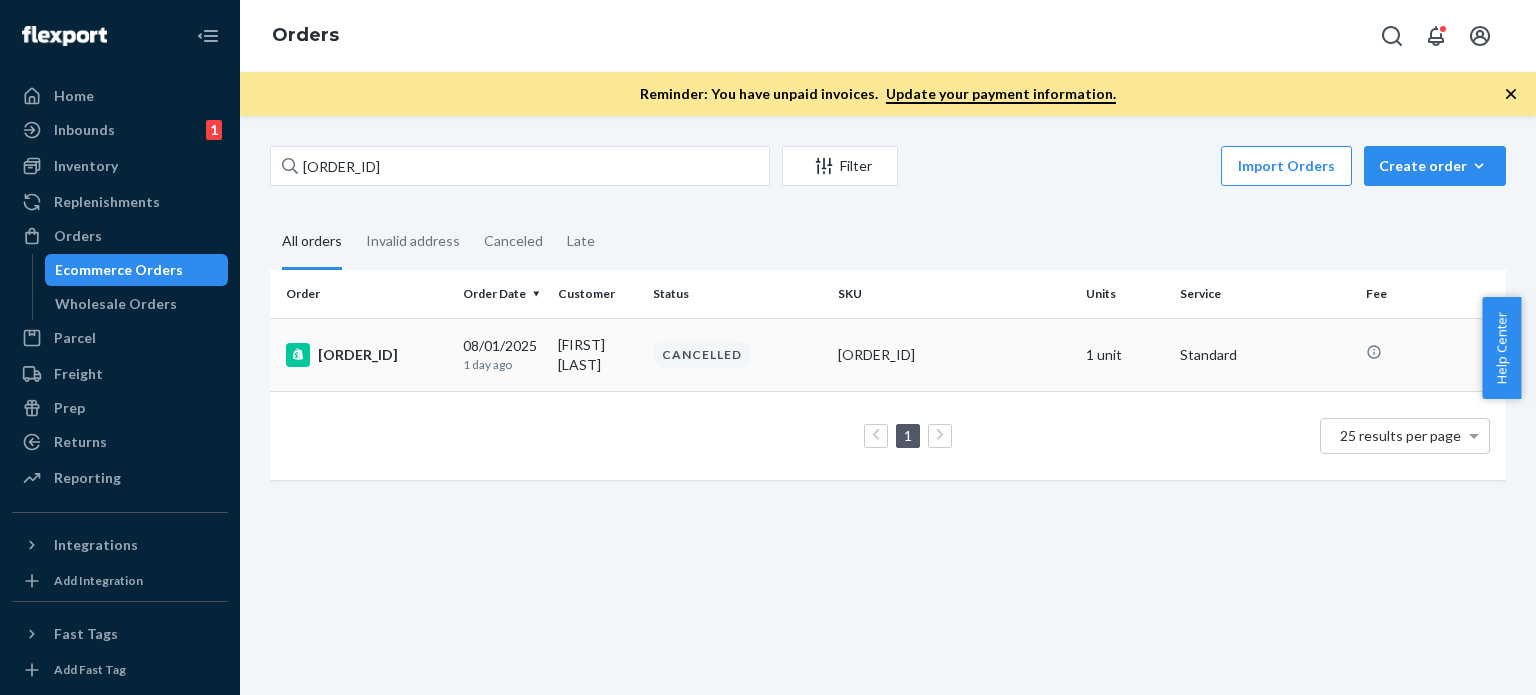 click on "1 day ago" at bounding box center (502, 364) 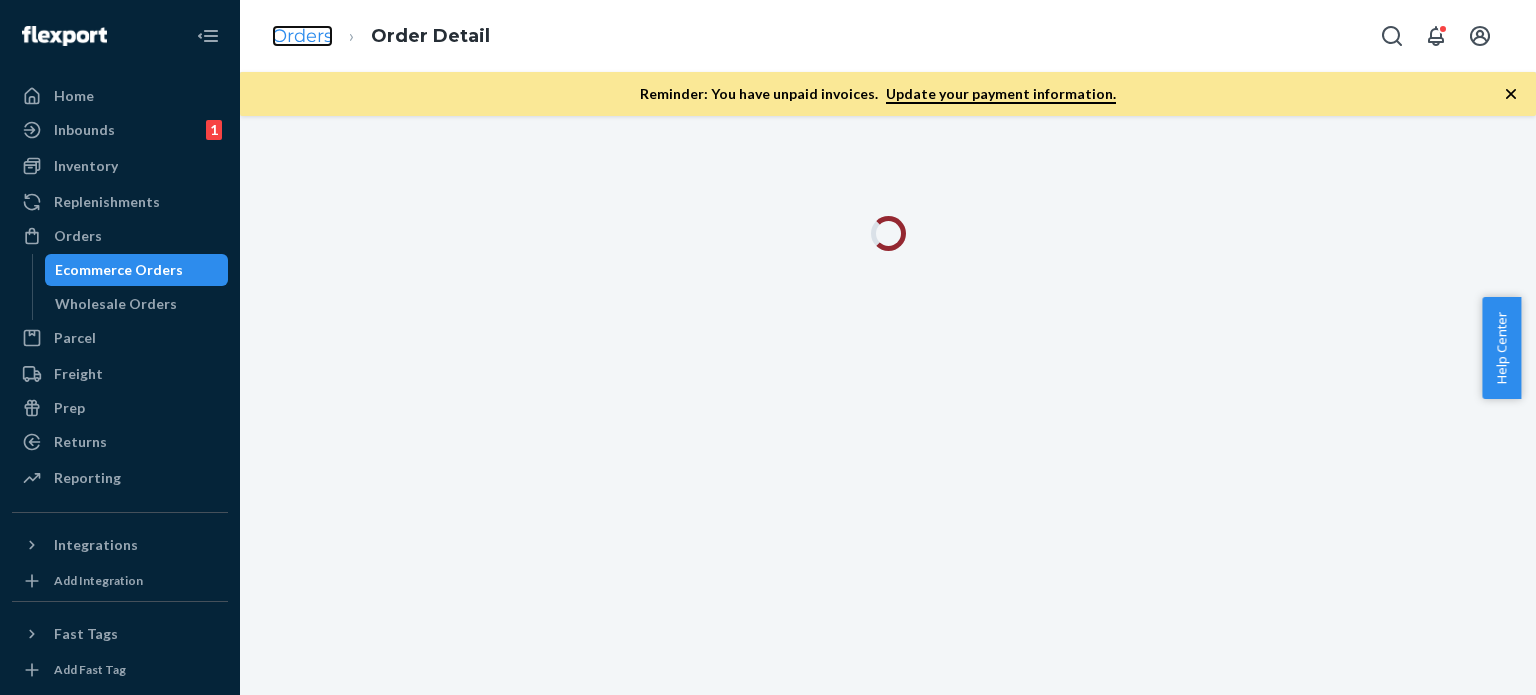 click on "Orders" at bounding box center (302, 36) 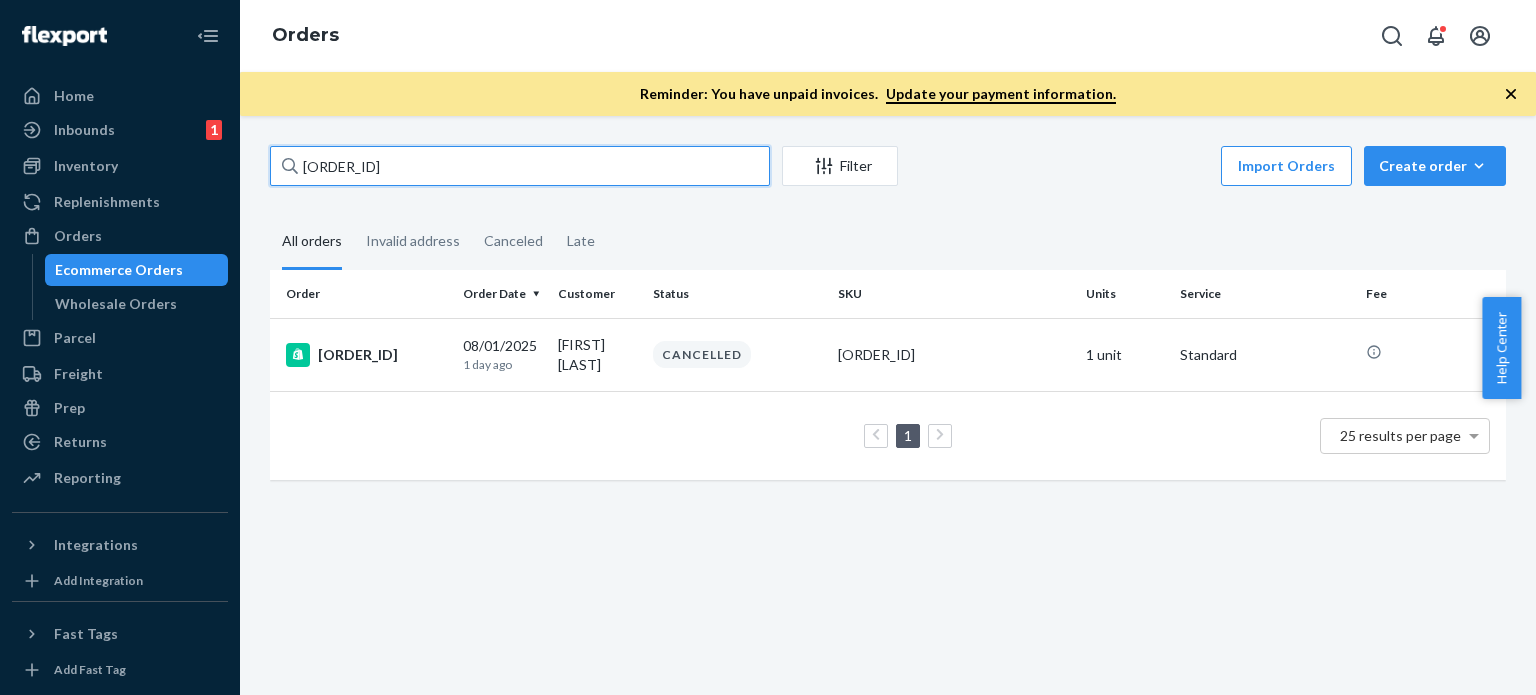 click on "[ORDER_ID]" at bounding box center [520, 166] 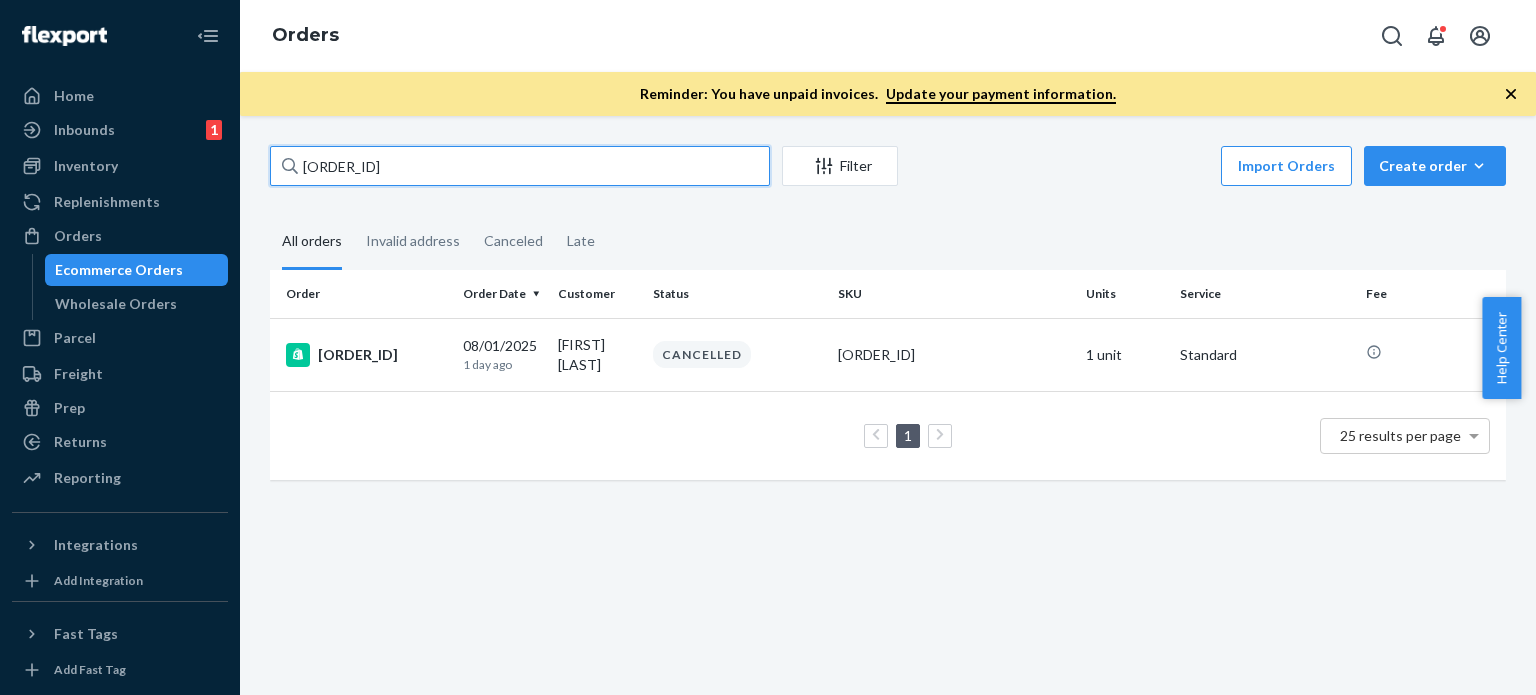 paste on "315" 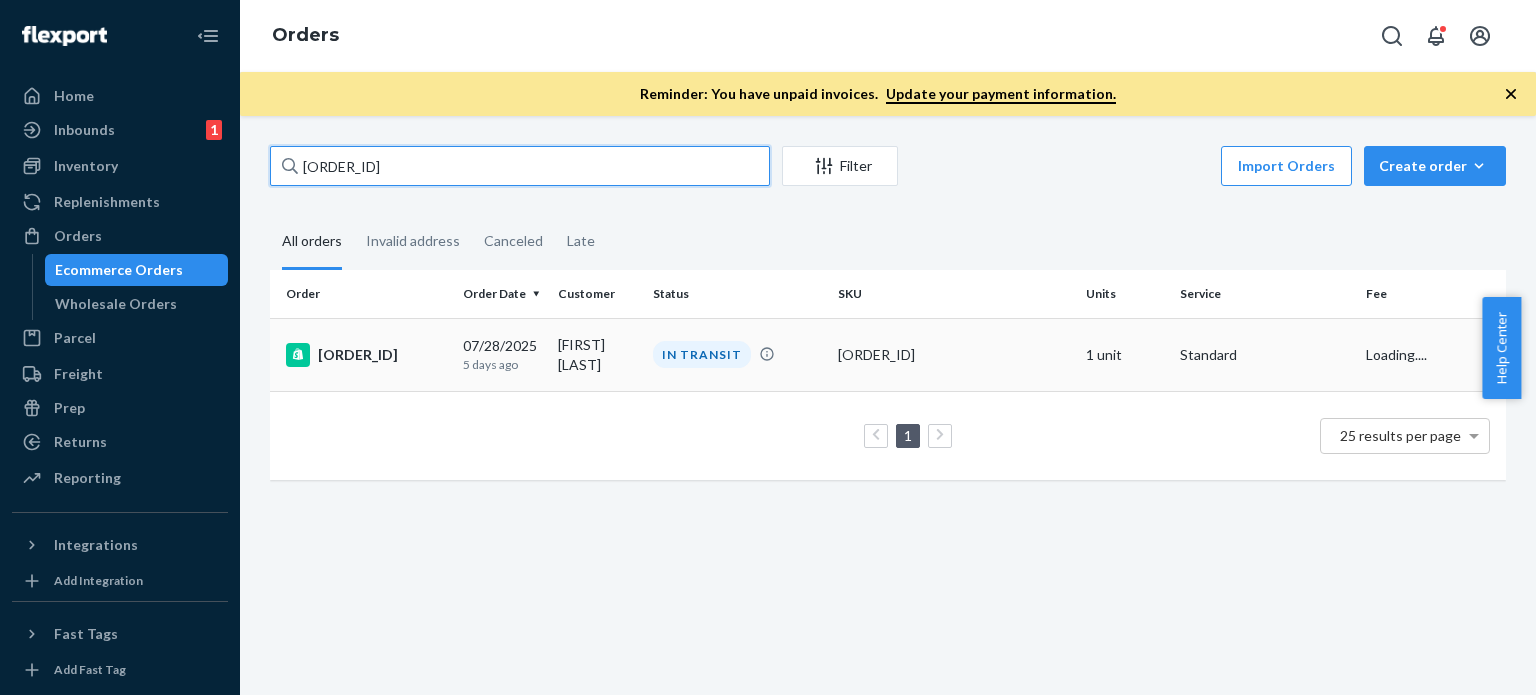 type on "[ORDER_ID]" 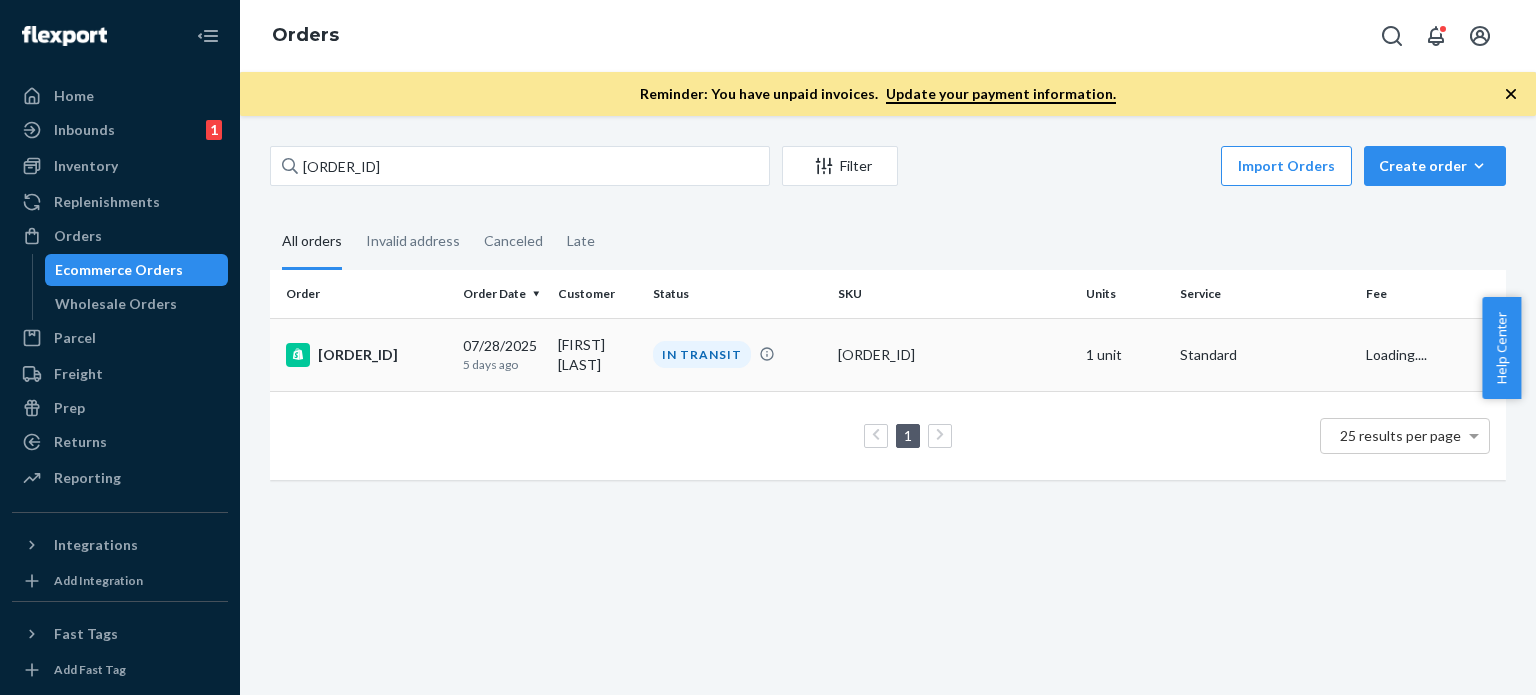 click on "[FIRST] [LAST]" at bounding box center [597, 354] 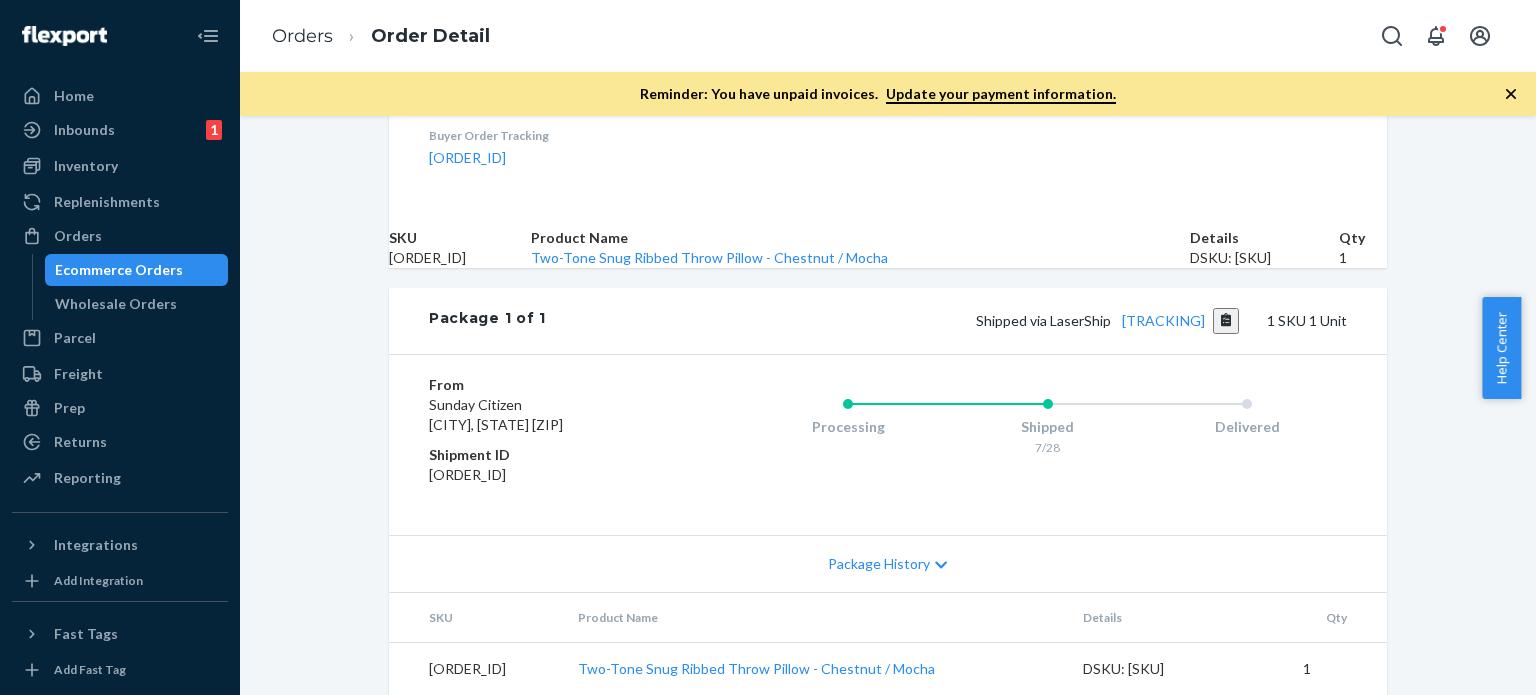 scroll, scrollTop: 746, scrollLeft: 0, axis: vertical 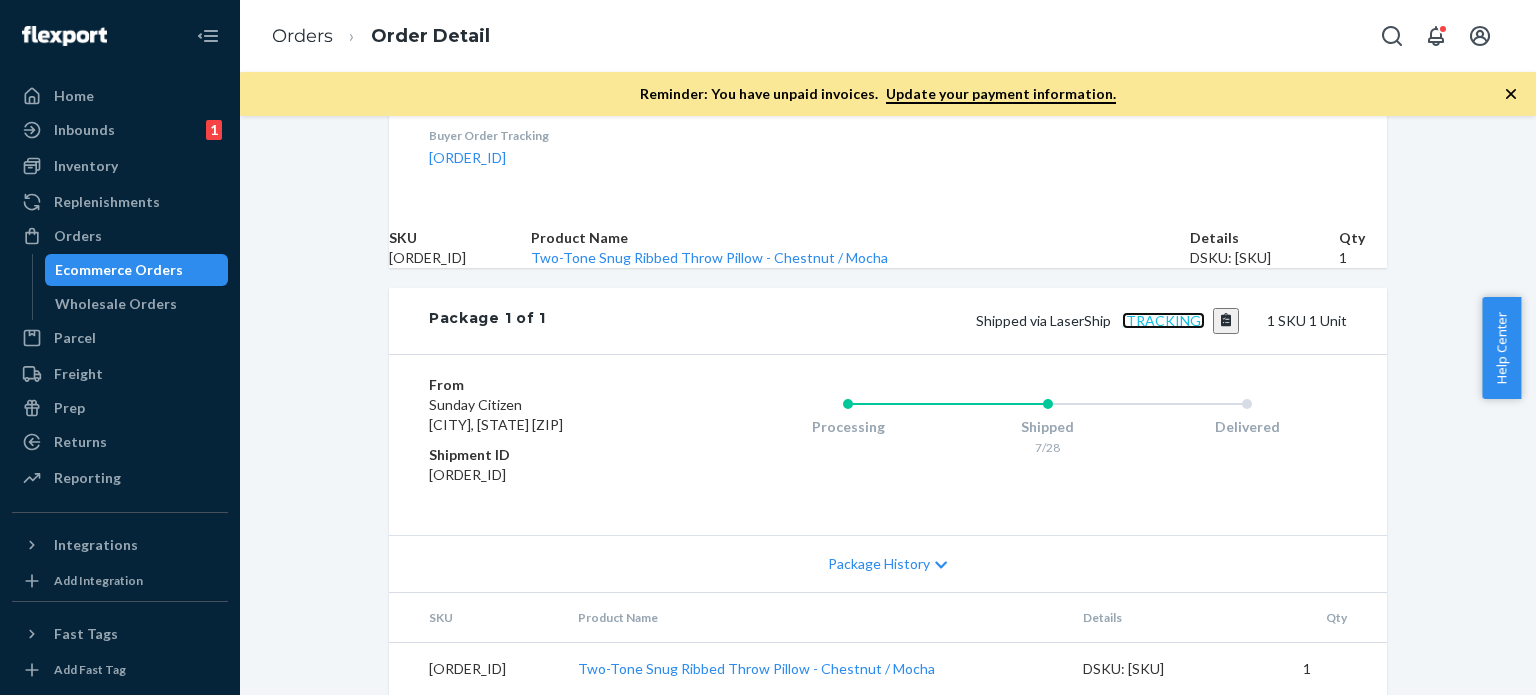 click on "[TRACKING]" at bounding box center (1163, 320) 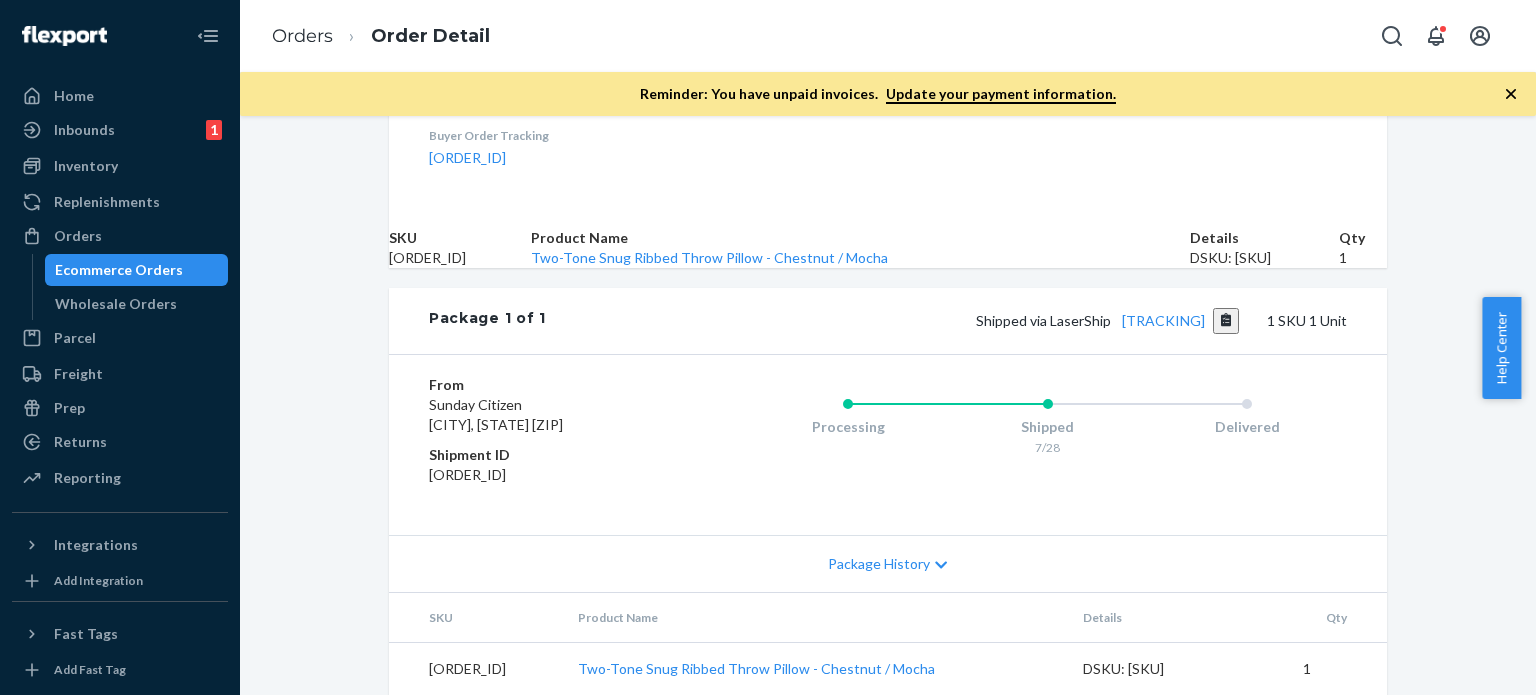 drag, startPoint x: 920, startPoint y: 298, endPoint x: 1201, endPoint y: 301, distance: 281.01602 